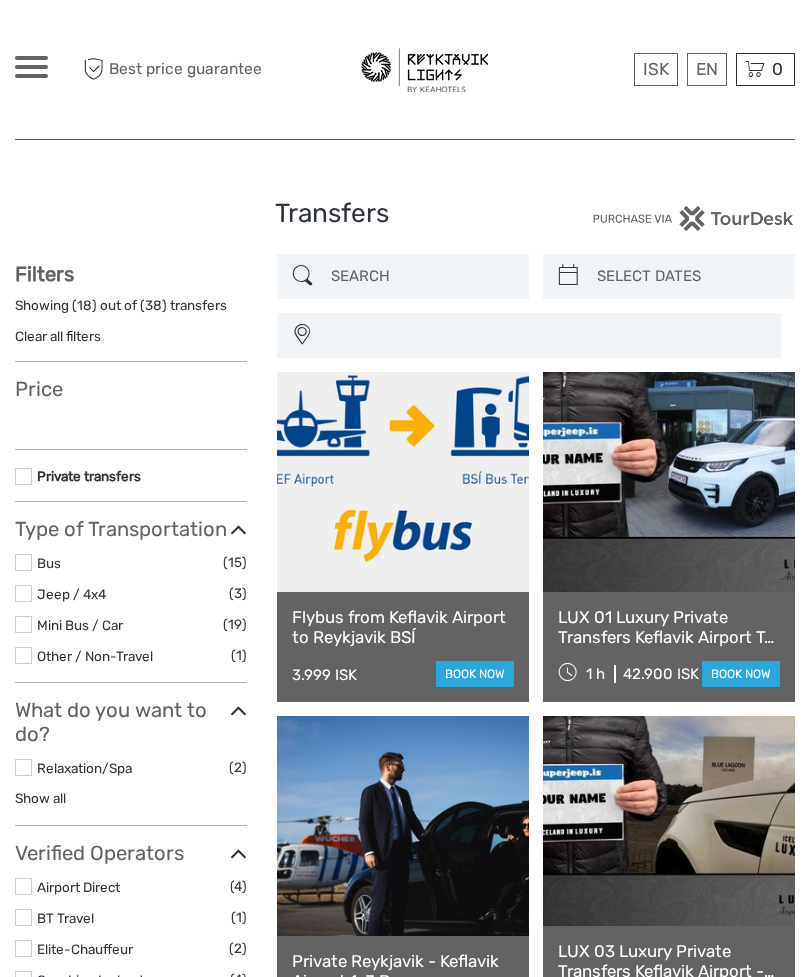 select 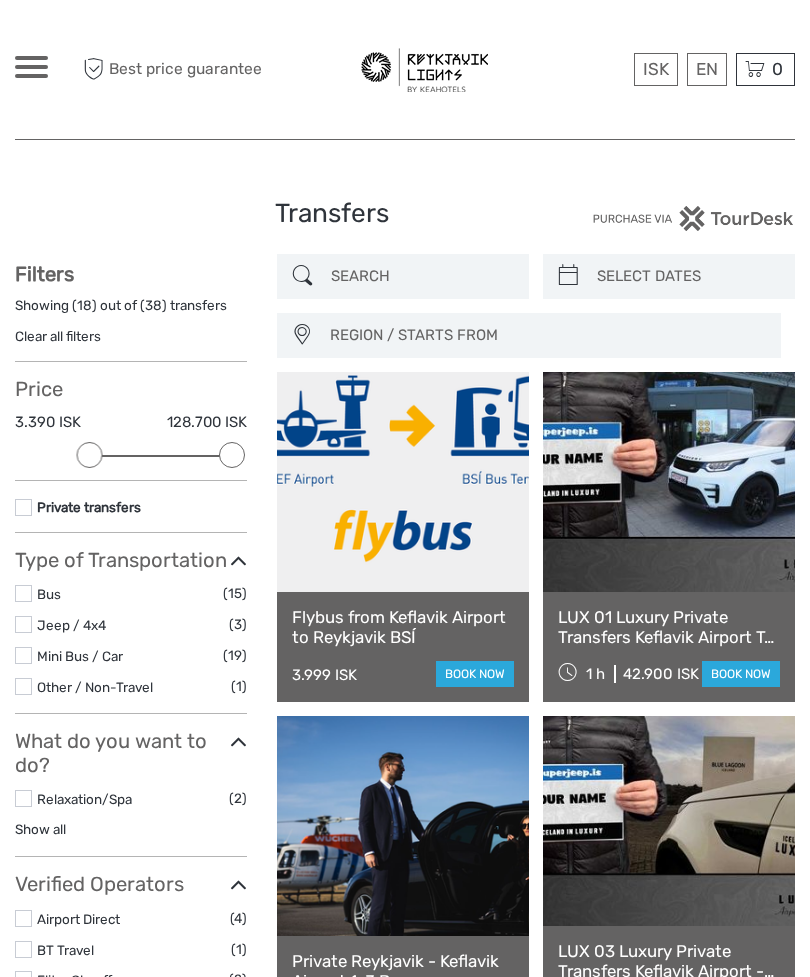 scroll, scrollTop: 0, scrollLeft: 0, axis: both 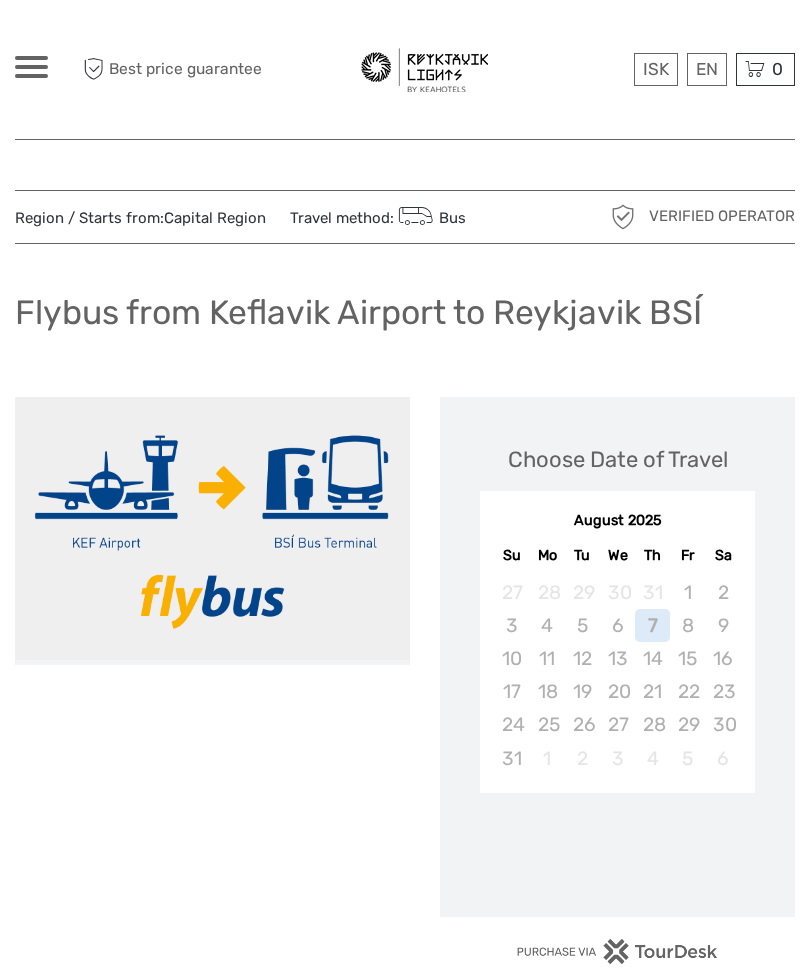 click on "8" at bounding box center (687, 625) 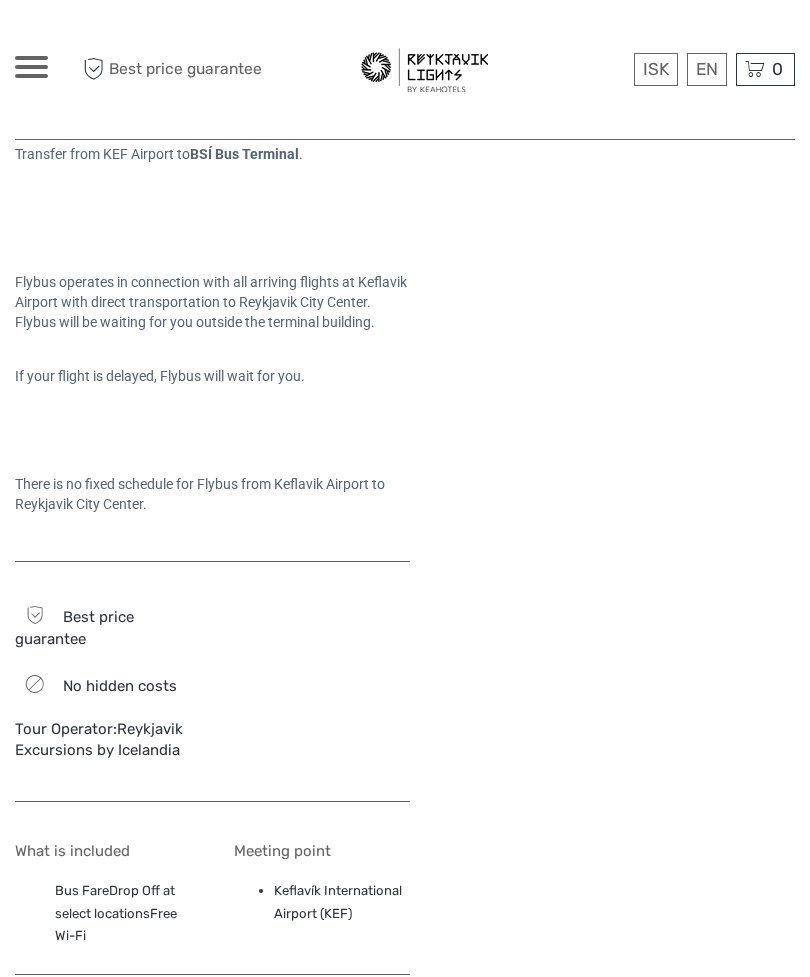 scroll, scrollTop: 1034, scrollLeft: 0, axis: vertical 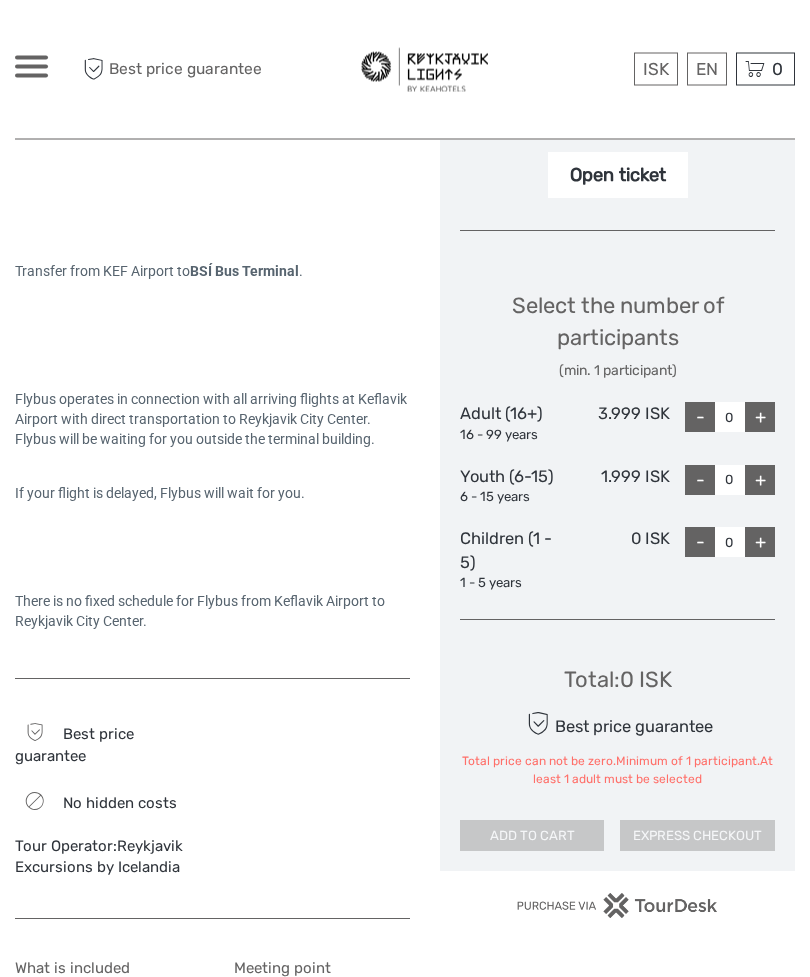click on "+" at bounding box center [760, 418] 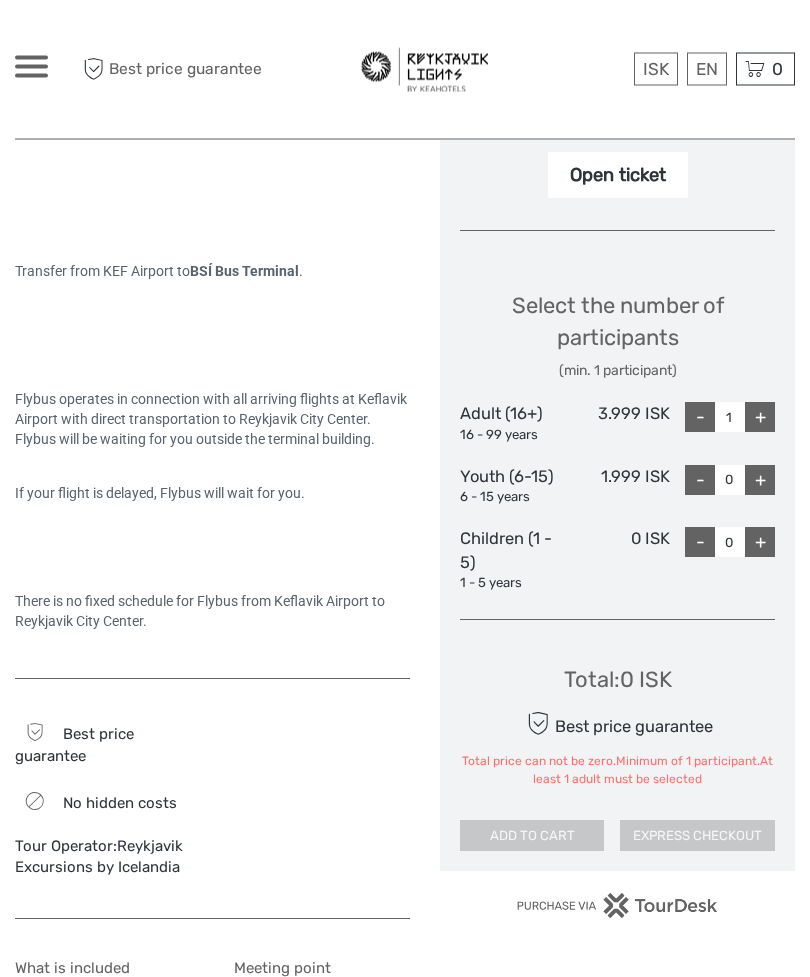 scroll, scrollTop: 723, scrollLeft: 0, axis: vertical 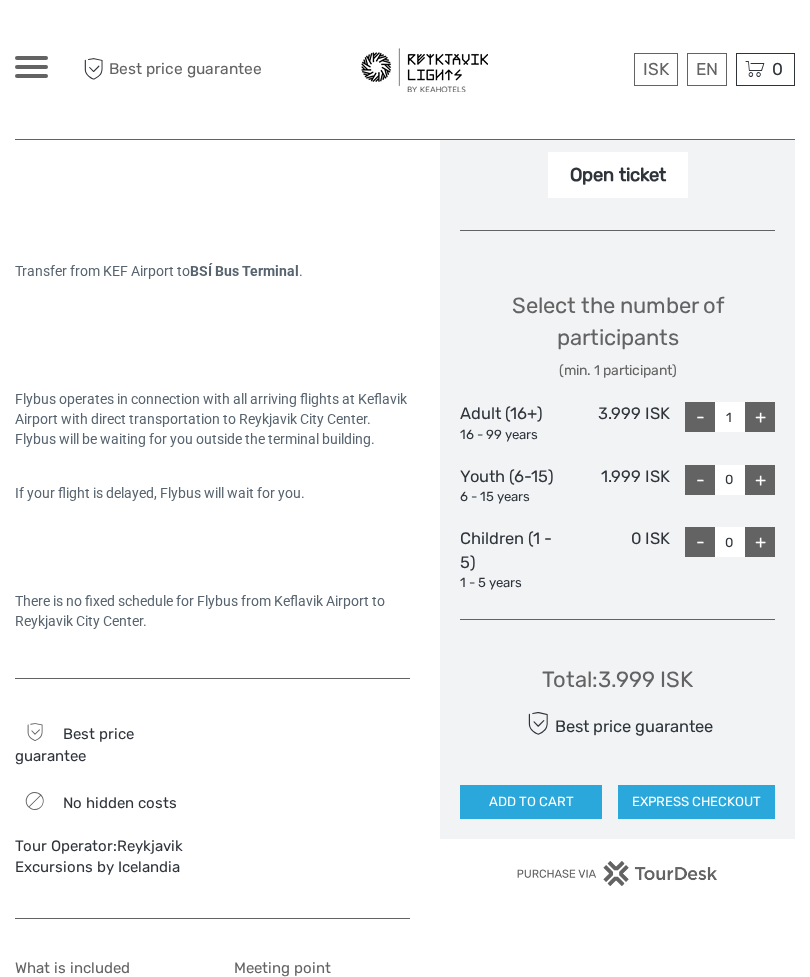 click on "+" at bounding box center [760, 417] 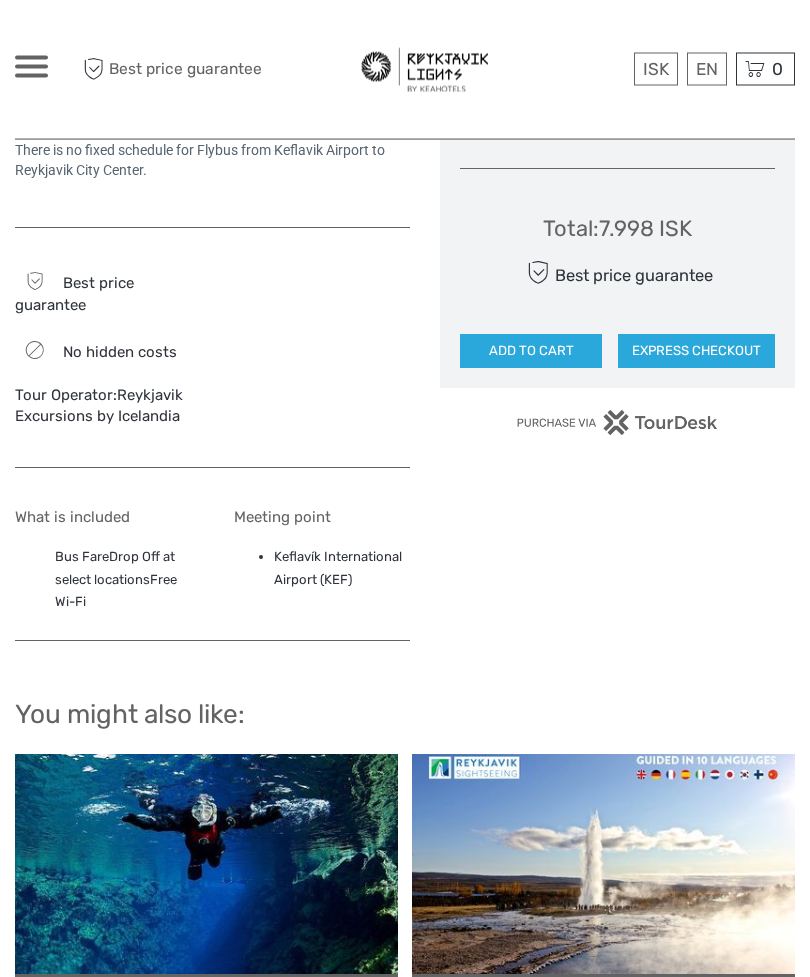 scroll, scrollTop: 1174, scrollLeft: 0, axis: vertical 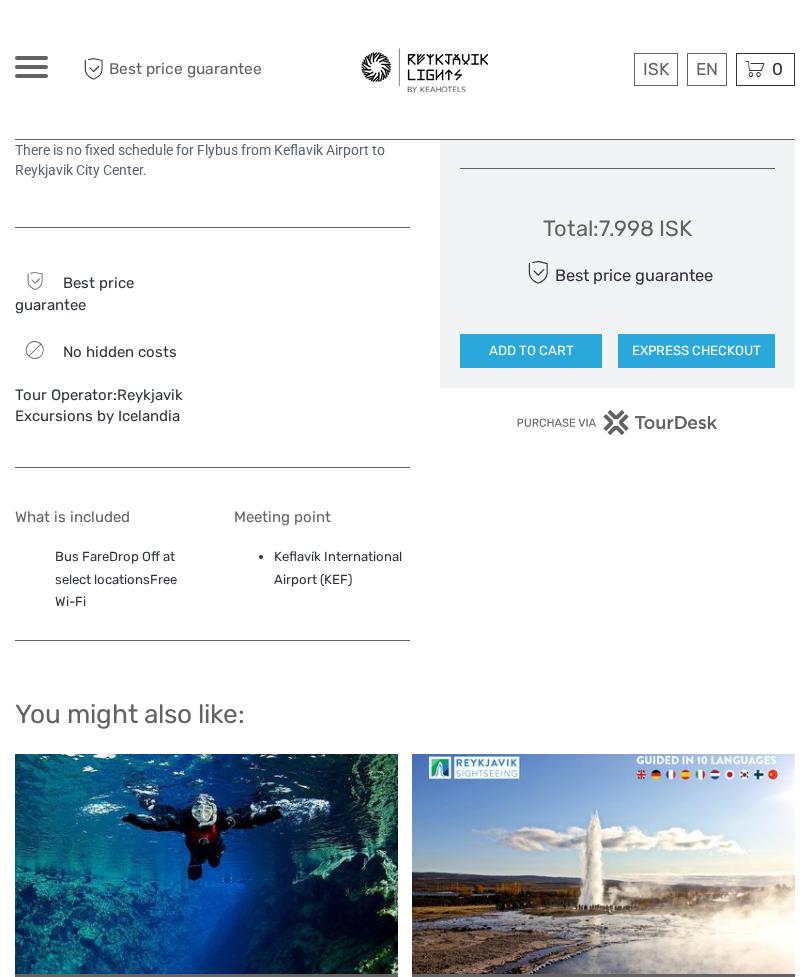 click on "ADD TO CART" at bounding box center [531, 351] 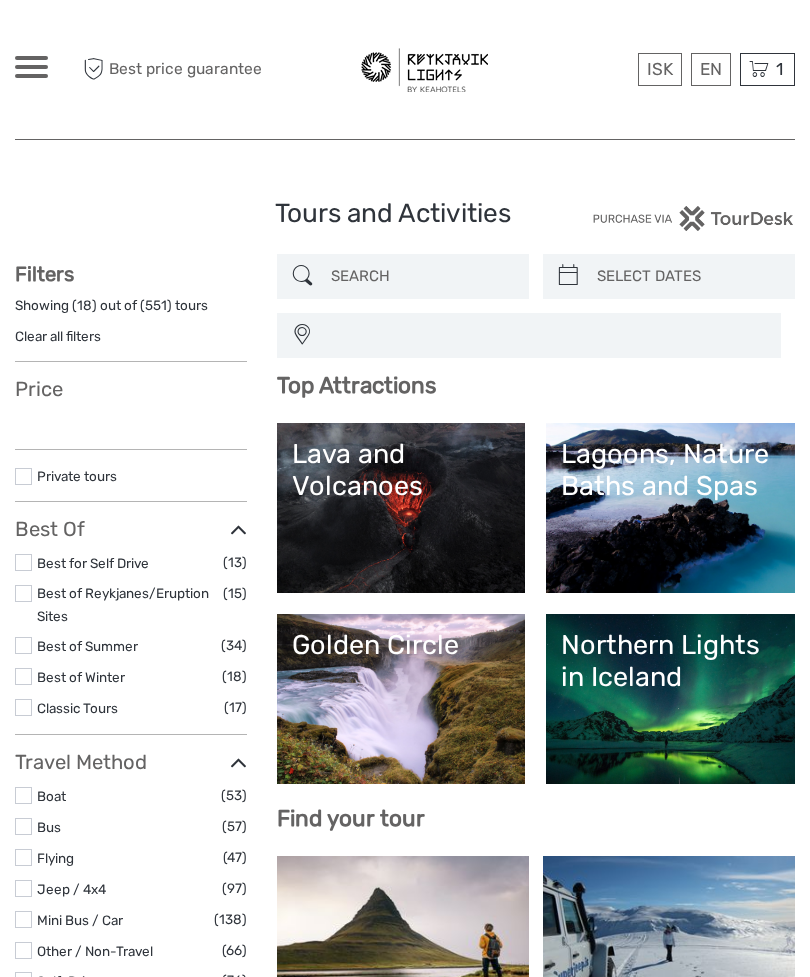 select 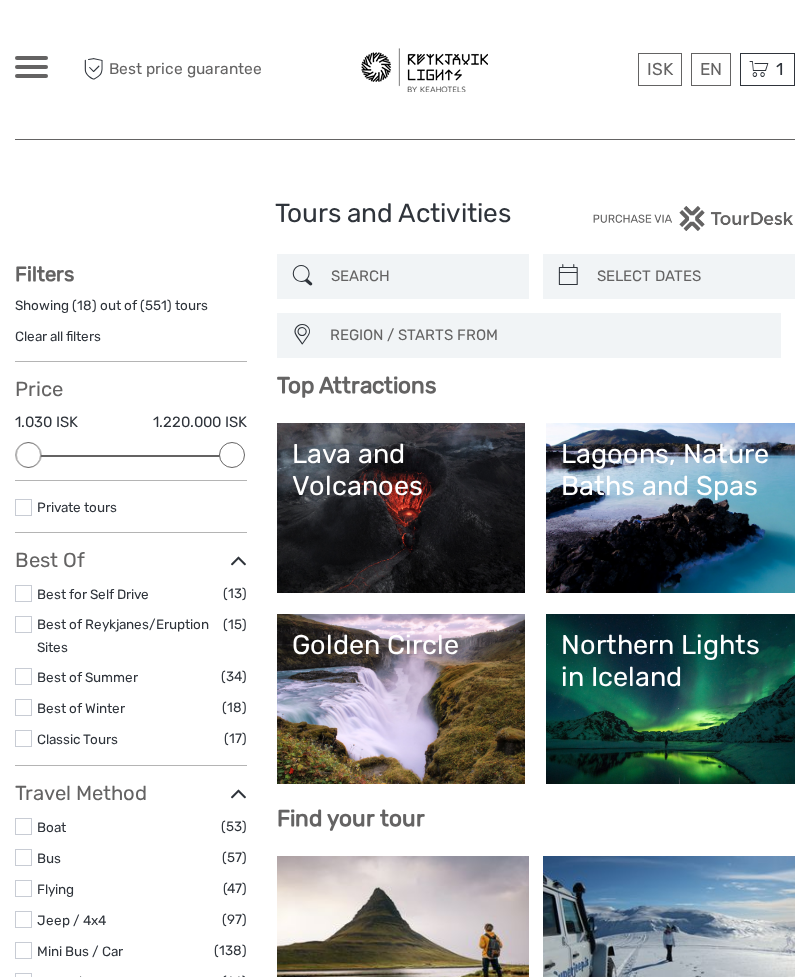 scroll, scrollTop: 0, scrollLeft: 0, axis: both 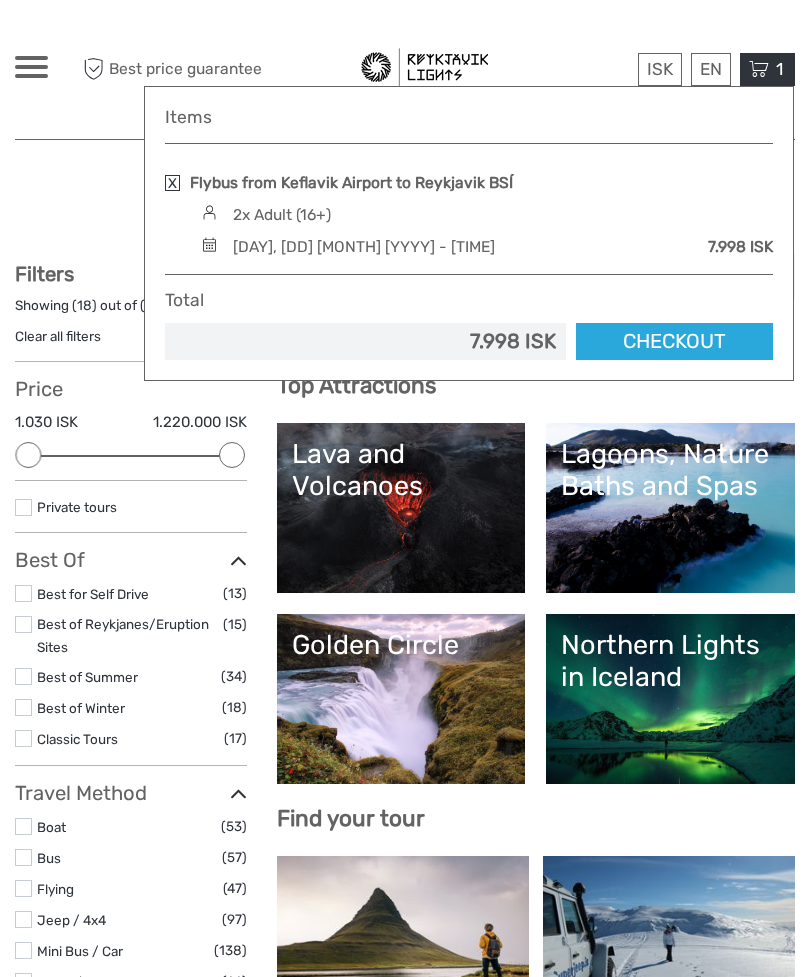 click at bounding box center [209, 244] 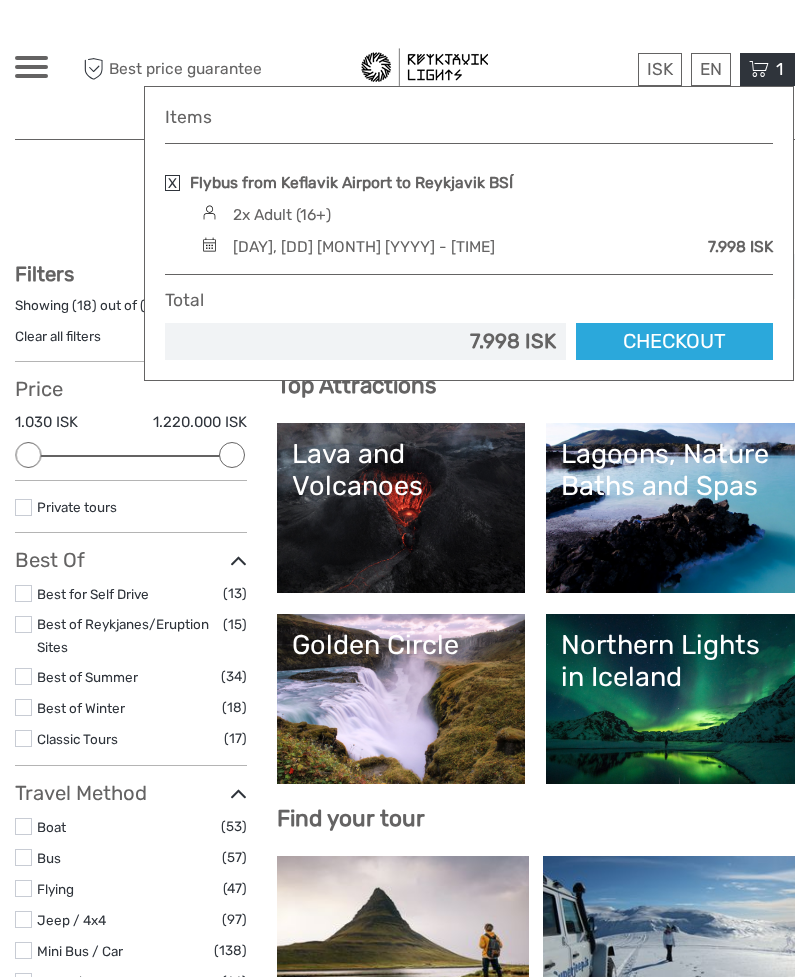 click on "Tours and Activities
Tours and Activities" at bounding box center [405, 222] 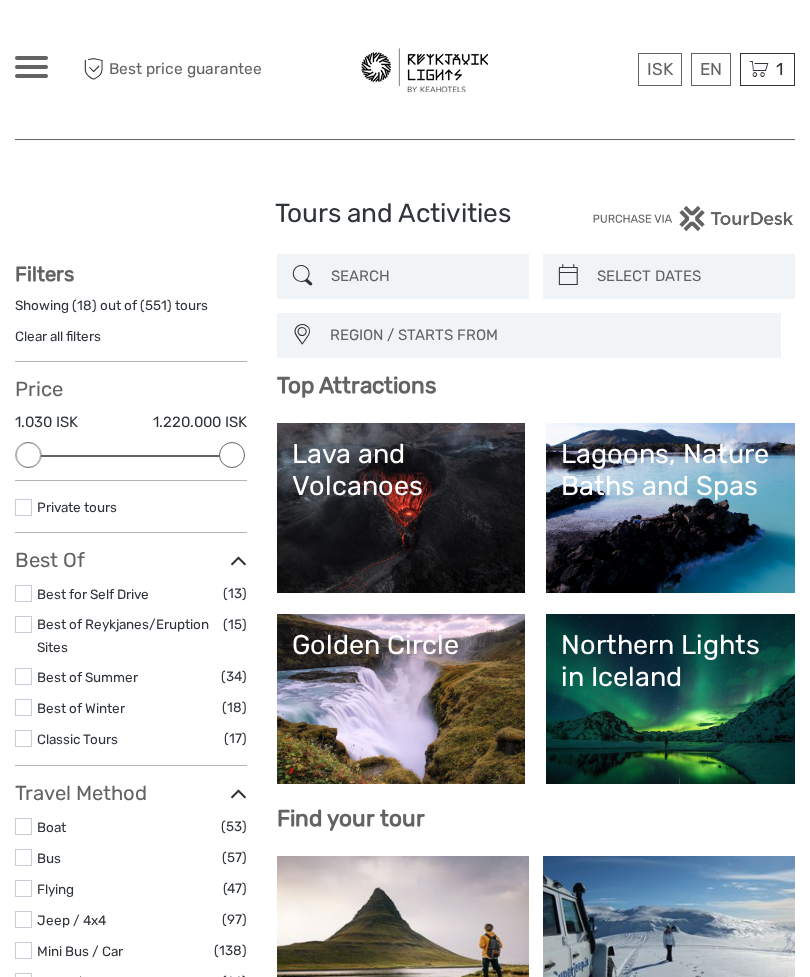 click at bounding box center [759, 69] 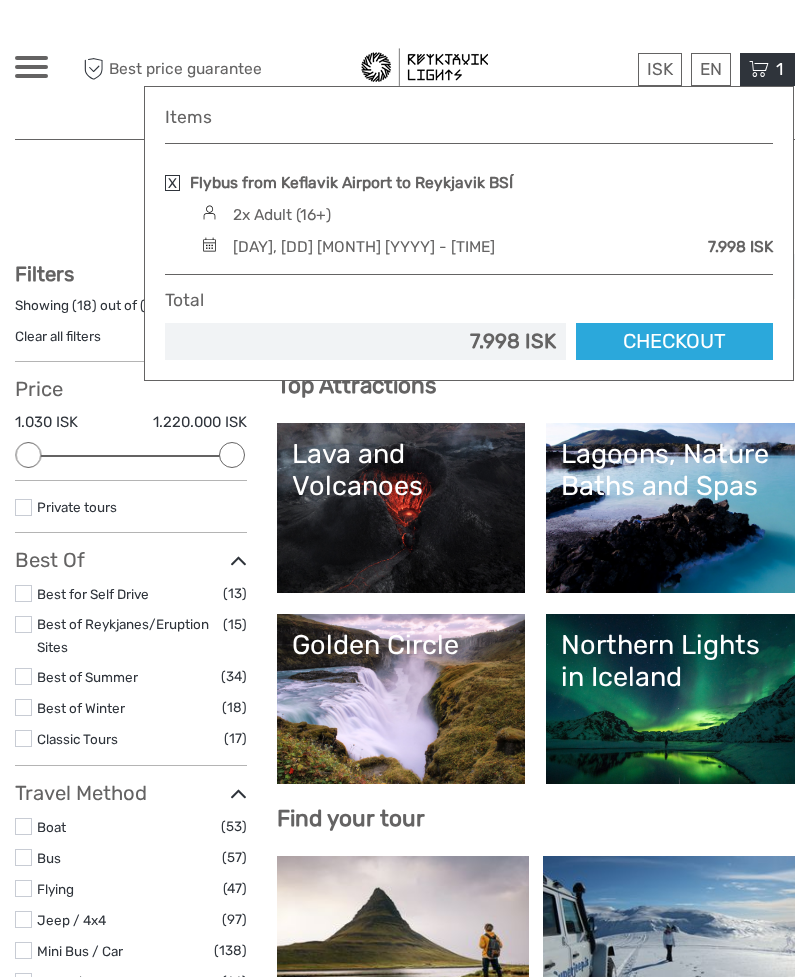 click on "Checkout" at bounding box center [674, 341] 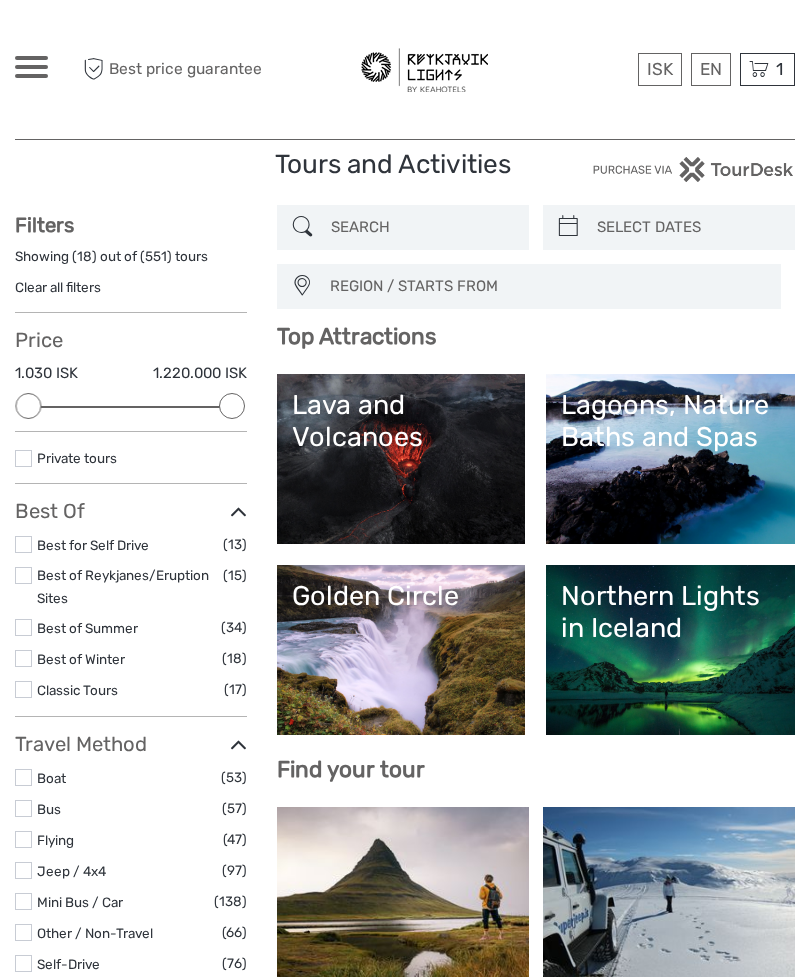 scroll, scrollTop: 0, scrollLeft: 0, axis: both 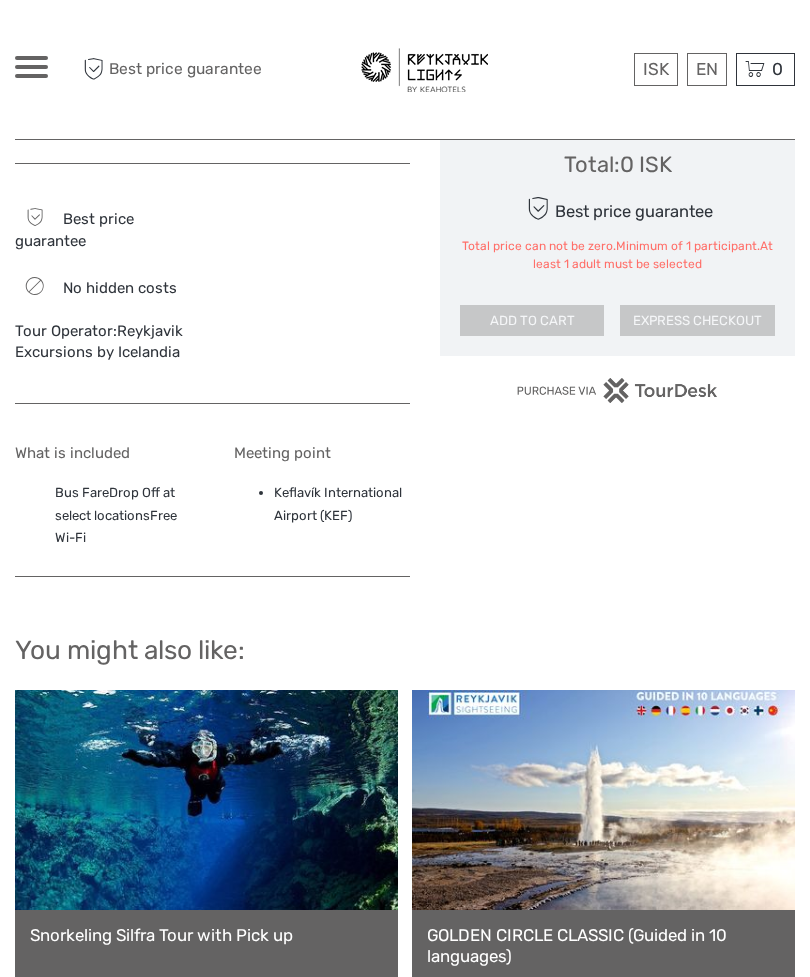 click at bounding box center (31, 67) 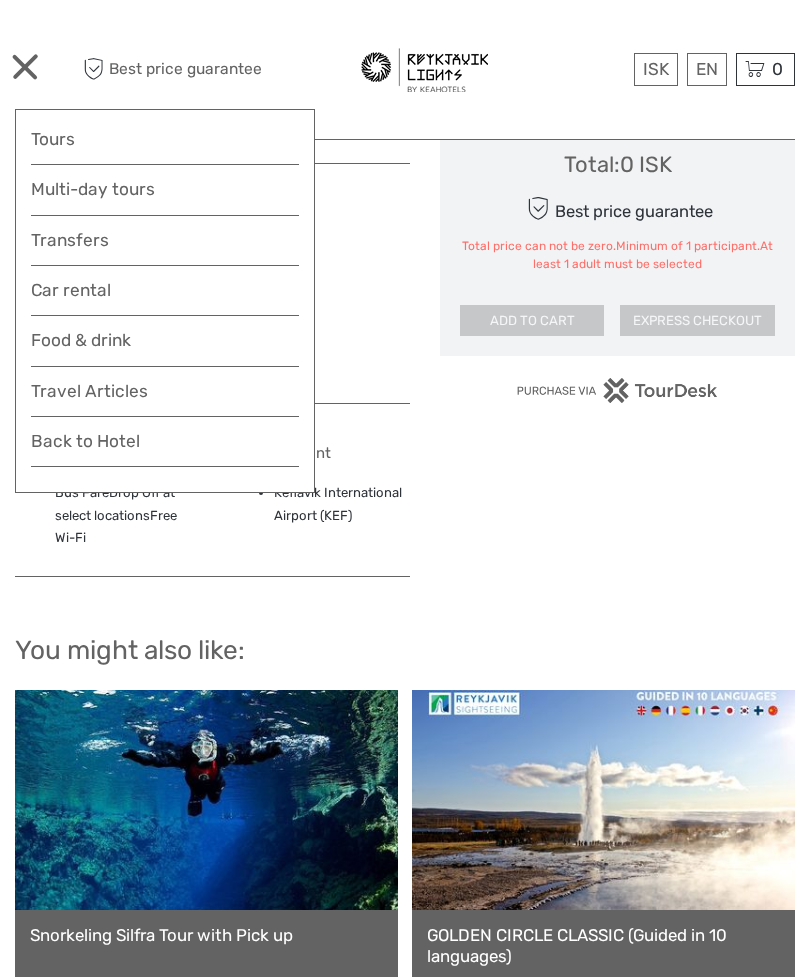 click on "Transfers" at bounding box center (165, 240) 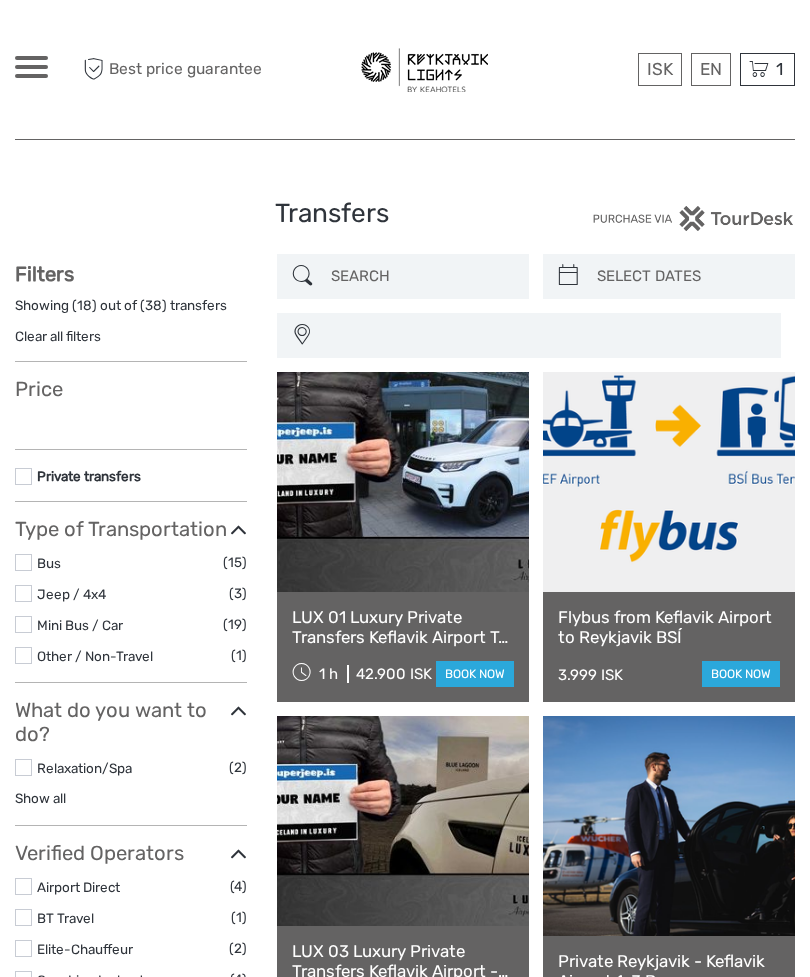 select 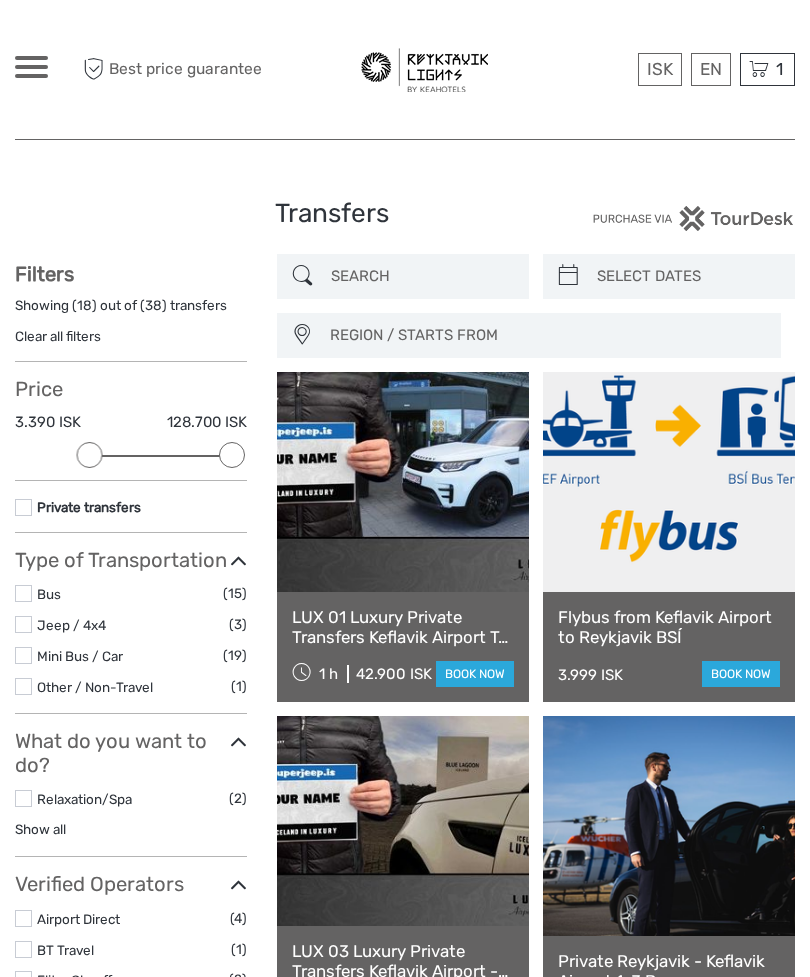 scroll, scrollTop: 0, scrollLeft: 0, axis: both 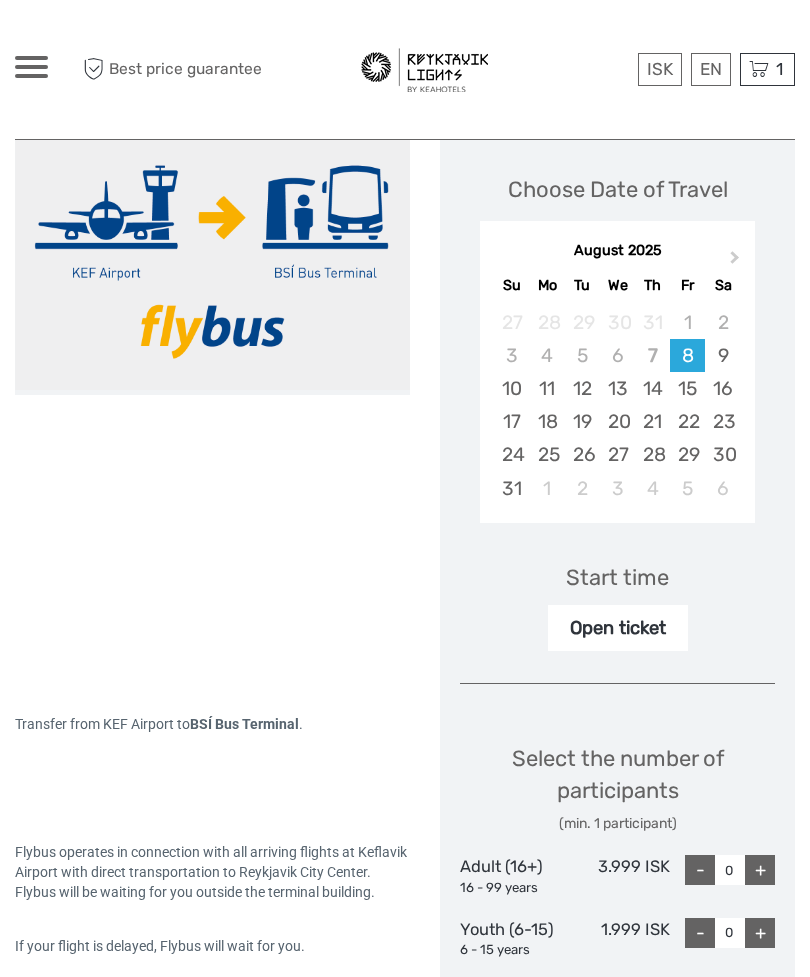 click on "Open ticket" at bounding box center [618, 628] 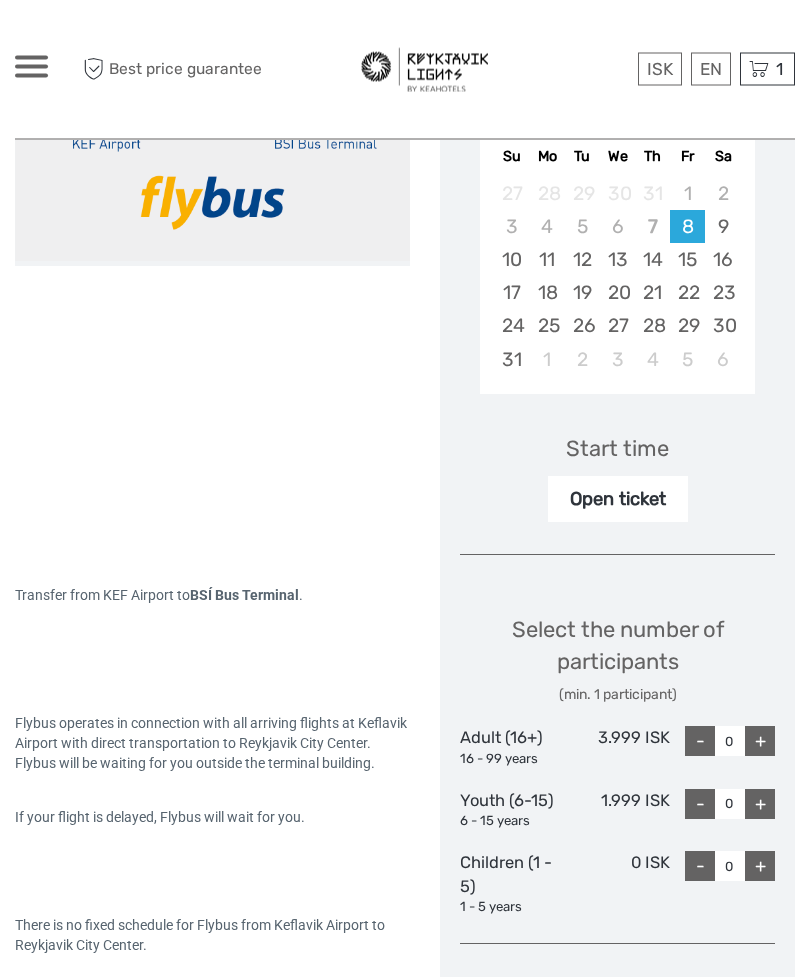 scroll, scrollTop: 403, scrollLeft: 0, axis: vertical 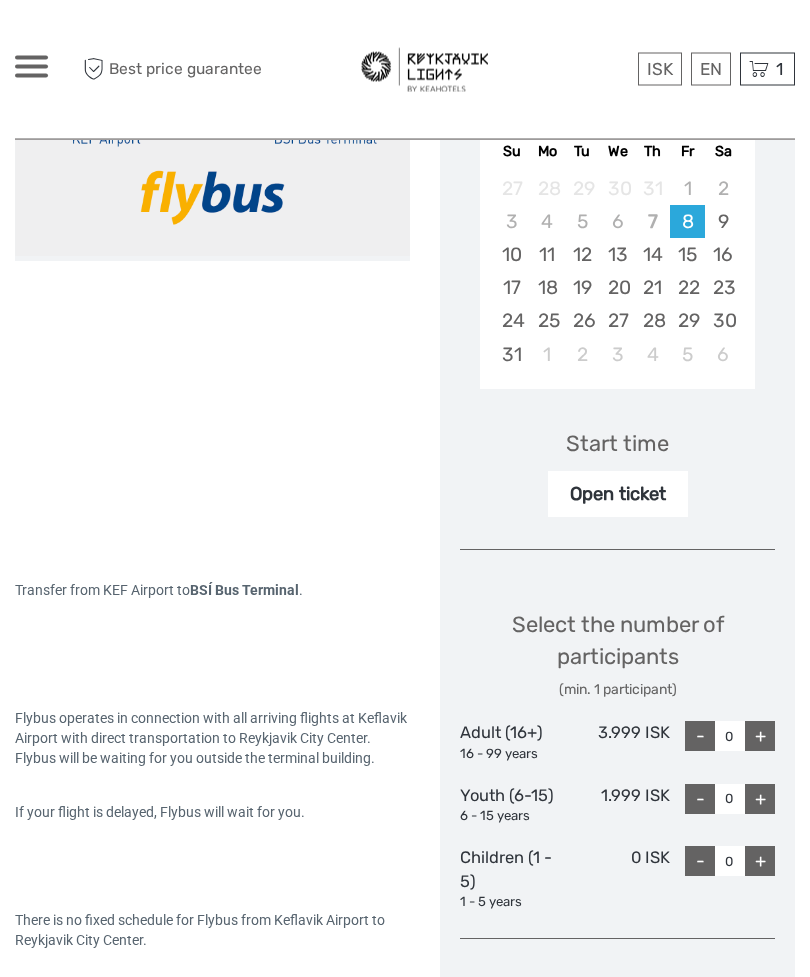 click on "ISK
ISK
€
$
£
EN
English
Español Deutsch
Tours
Multi-day tours
Transfers
Car rental
More
Food & drink
Travel Articles
Back to Hotel
Food & drink
Travel Articles
Back to Hotel
Best price guarantee
Best price guarantee
ISK
ISK
€
$
£
EN
English
Español Deutsch" at bounding box center [405, 1244] 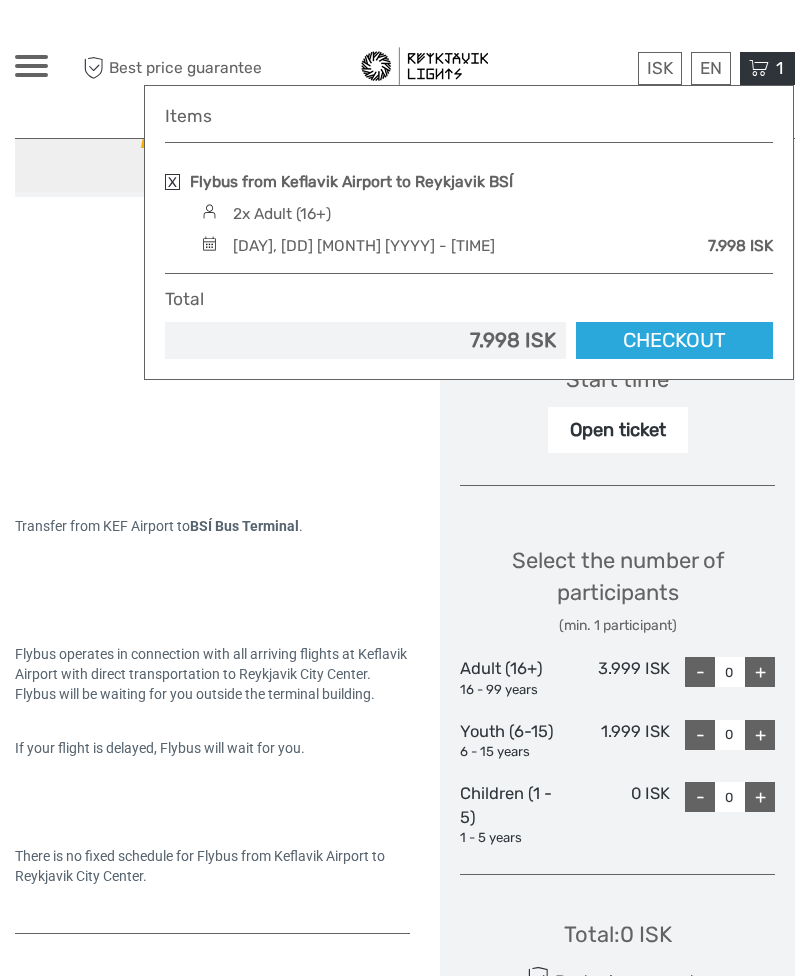 scroll, scrollTop: 468, scrollLeft: 0, axis: vertical 